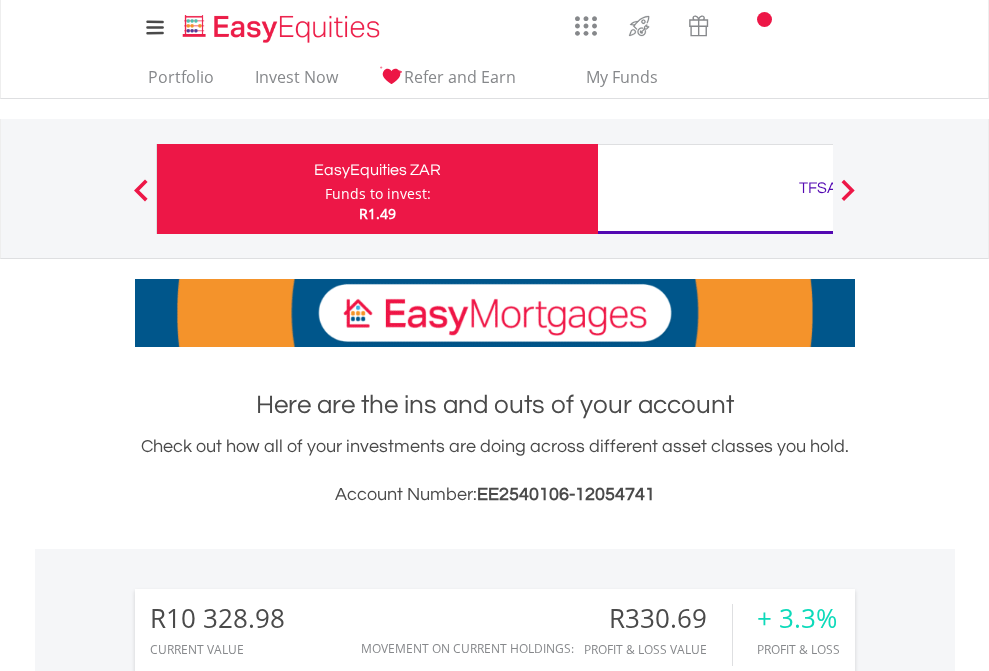 scroll, scrollTop: 0, scrollLeft: 0, axis: both 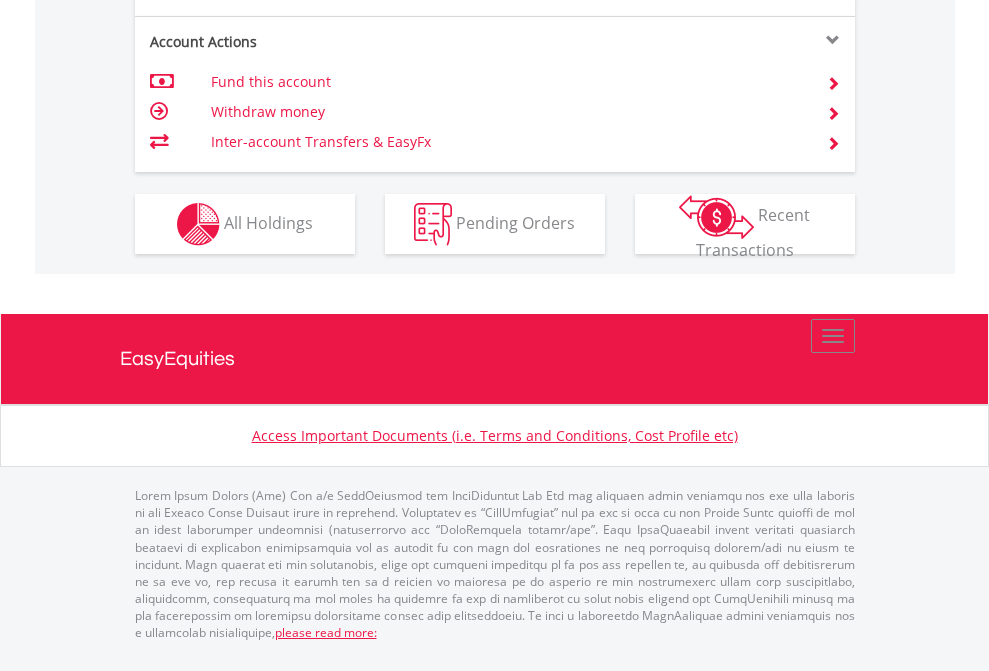 click on "Investment types" at bounding box center (706, -337) 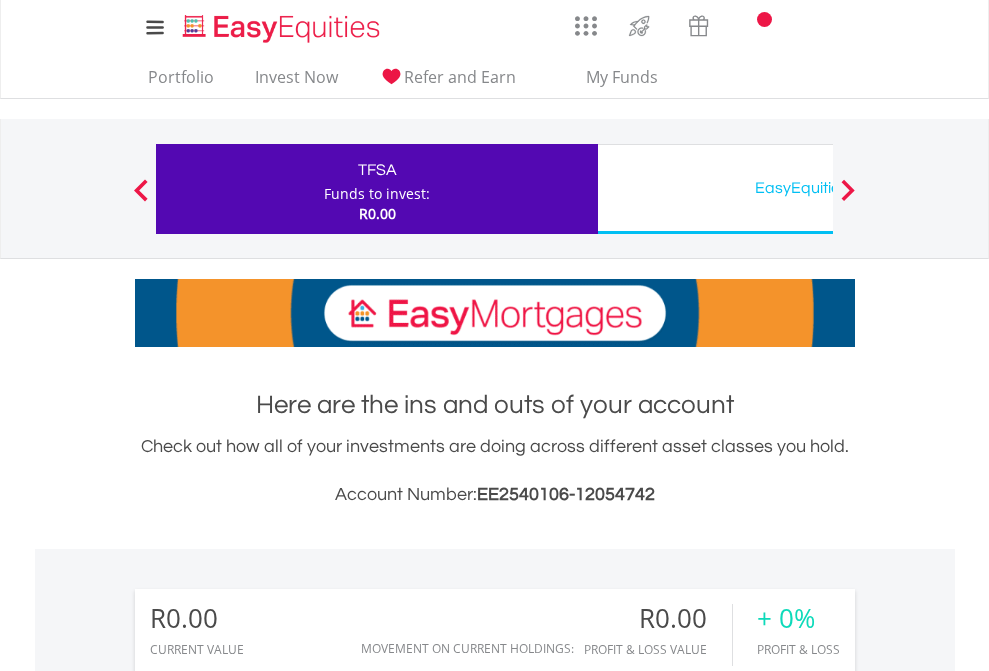 scroll, scrollTop: 0, scrollLeft: 0, axis: both 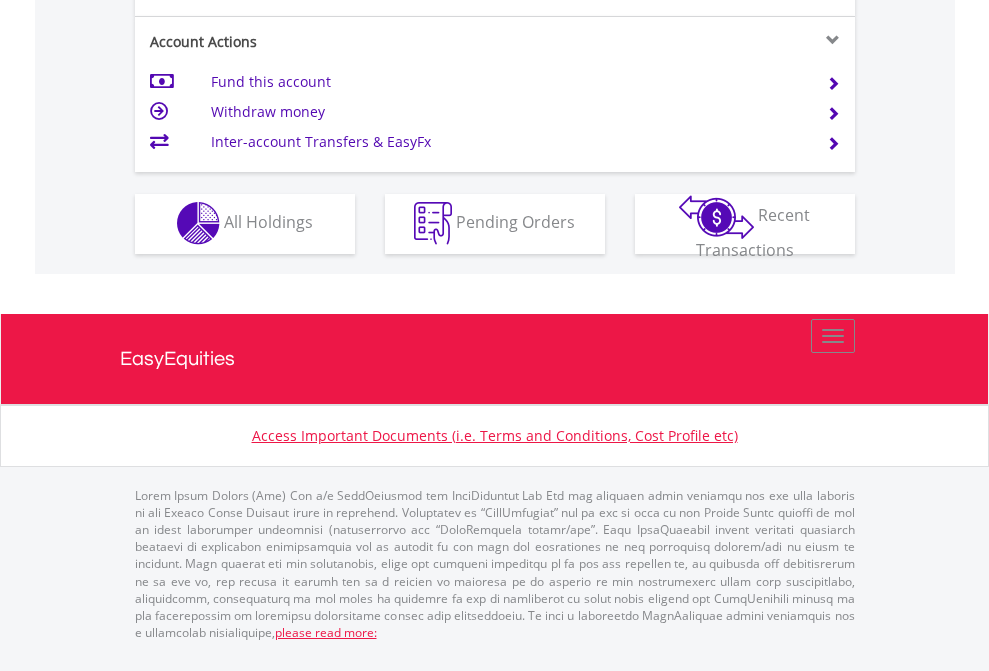 click on "Investment types" at bounding box center (706, -353) 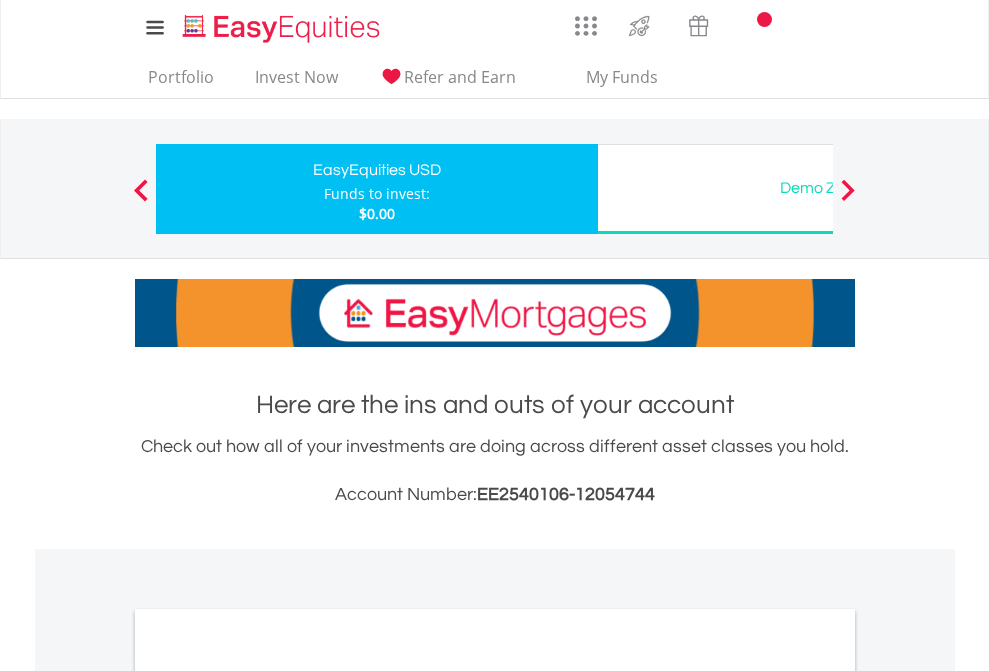 scroll, scrollTop: 0, scrollLeft: 0, axis: both 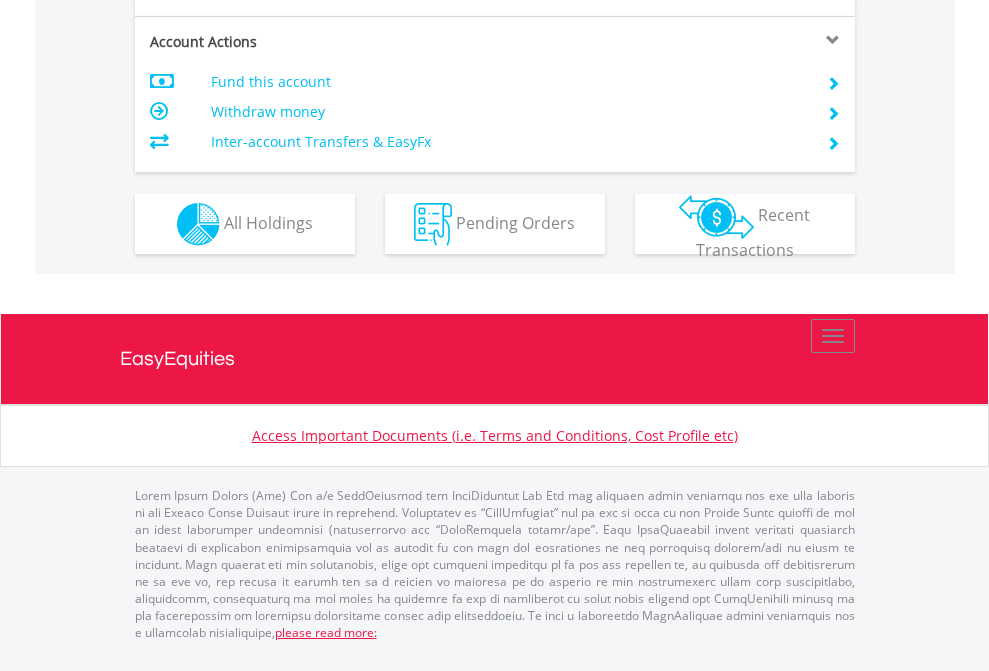 click on "Investment types" at bounding box center (706, -337) 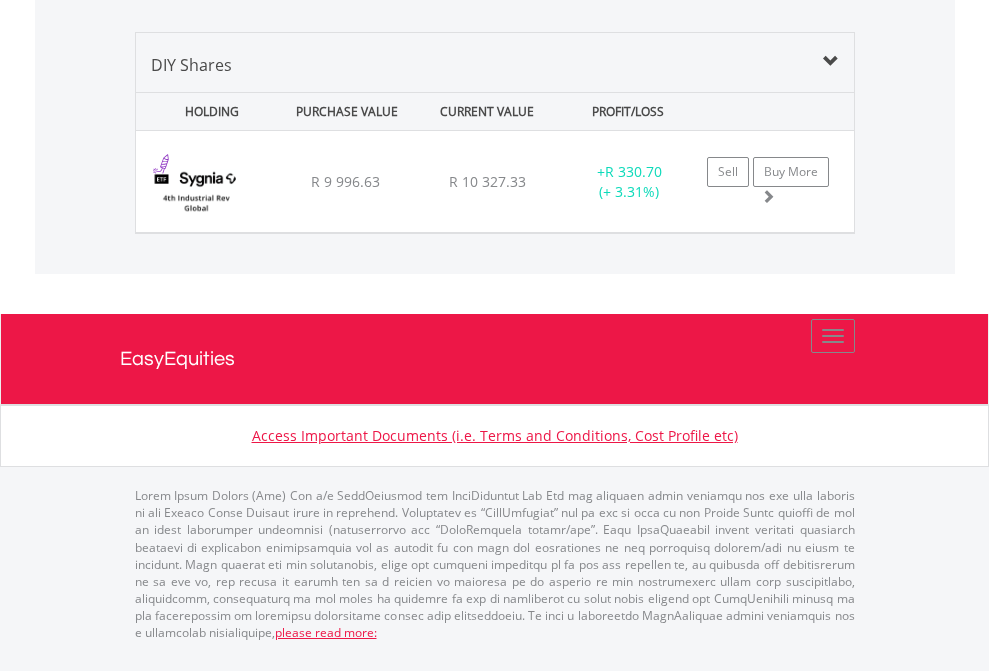 scroll, scrollTop: 1933, scrollLeft: 0, axis: vertical 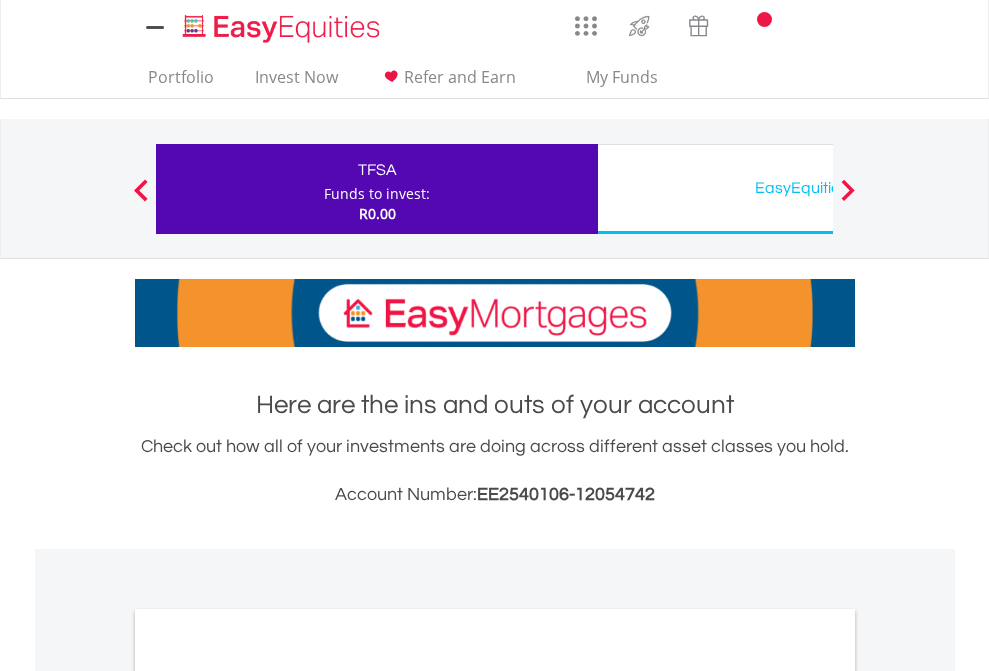 click on "All Holdings" at bounding box center [268, 1096] 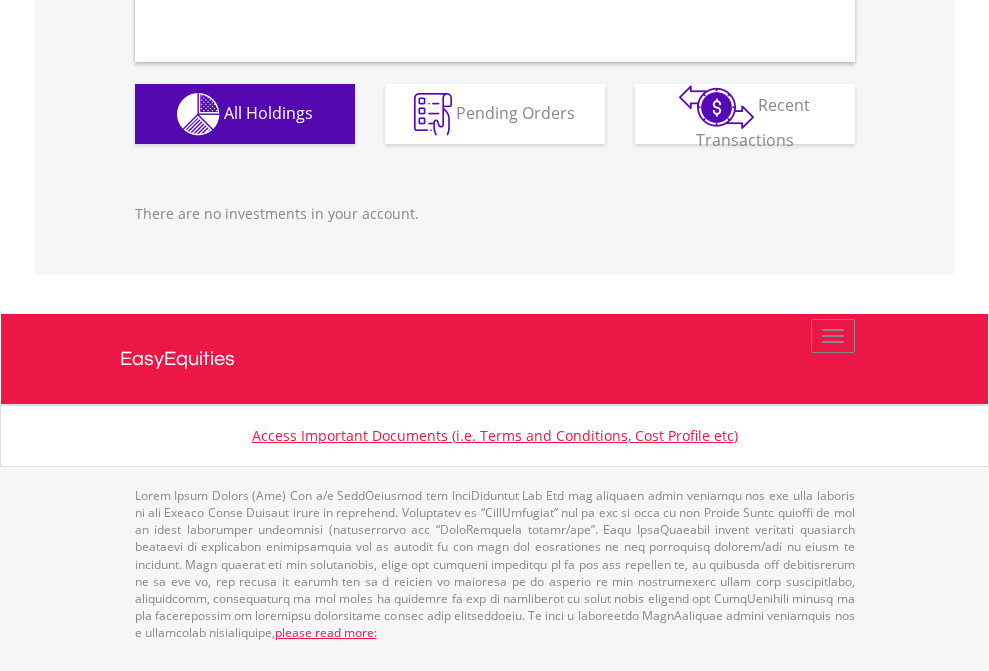 scroll, scrollTop: 1980, scrollLeft: 0, axis: vertical 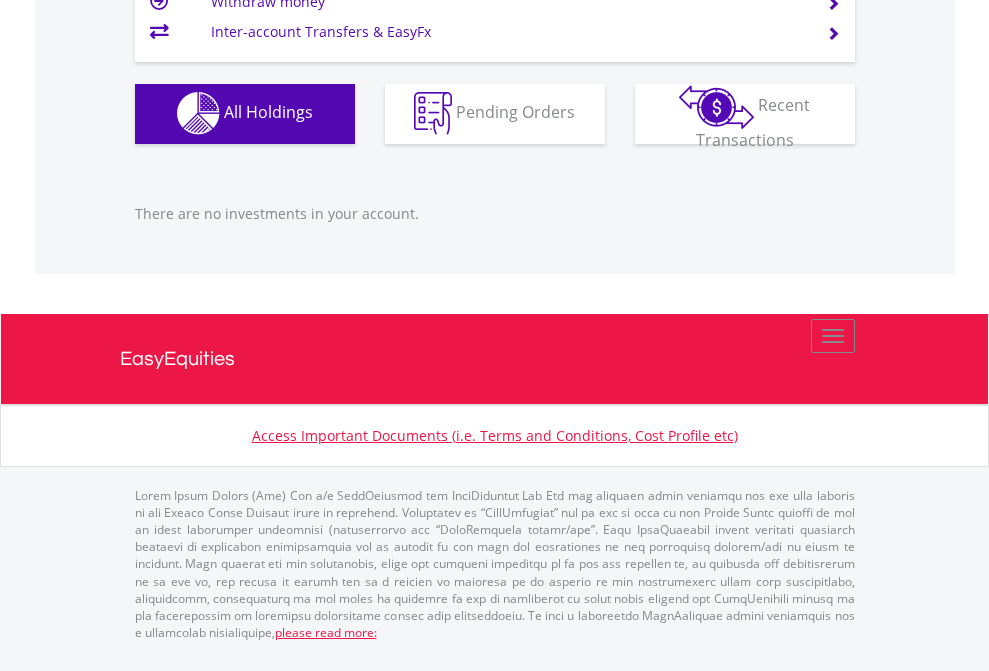 click on "EasyEquities USD" at bounding box center (818, -1142) 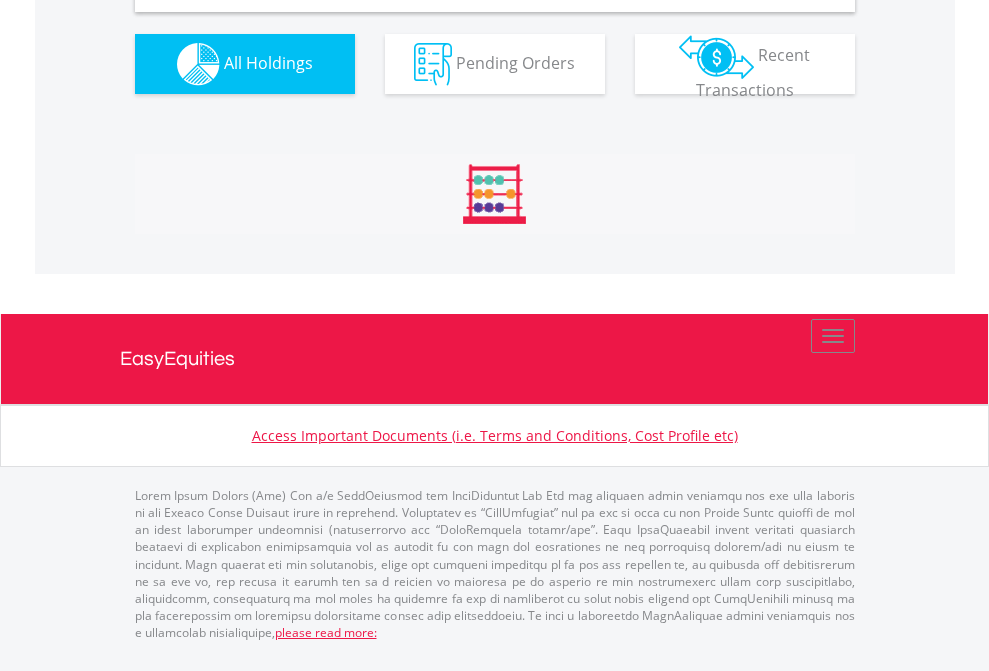 scroll, scrollTop: 1933, scrollLeft: 0, axis: vertical 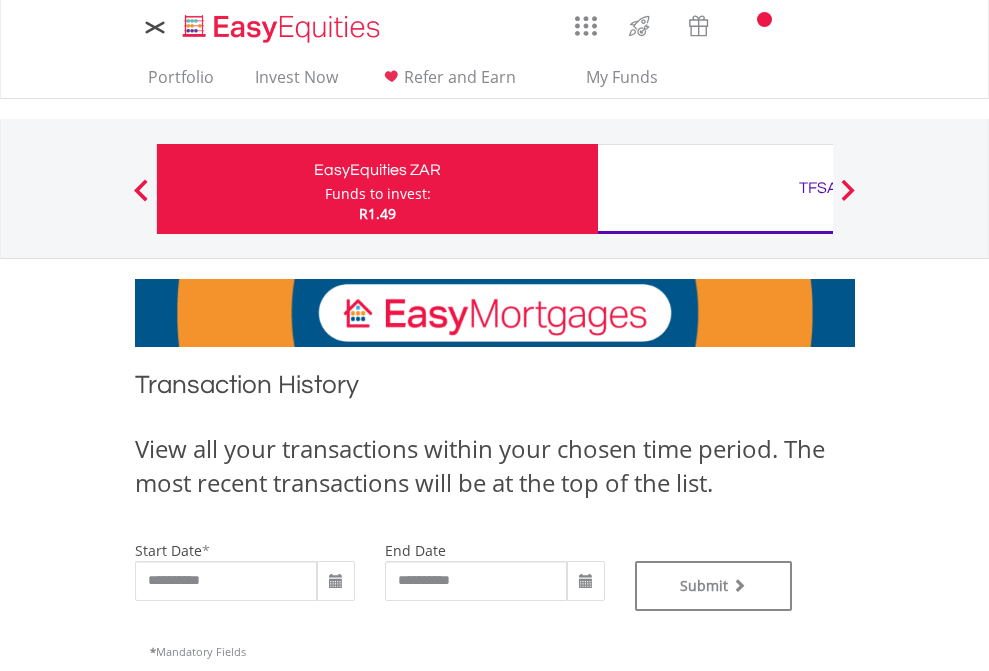 type on "**********" 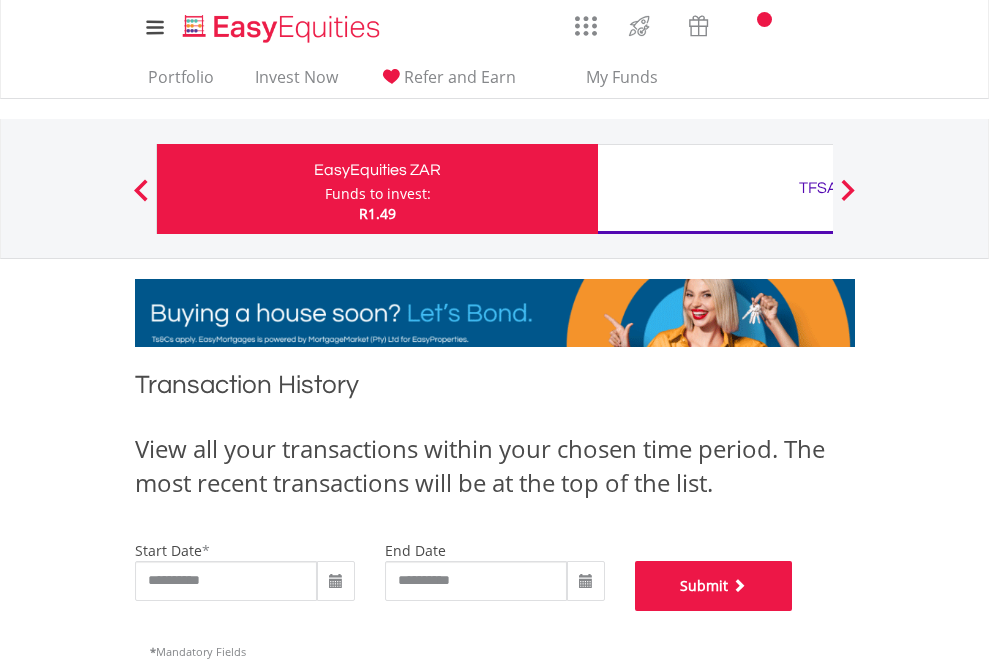 click on "Submit" at bounding box center [714, 586] 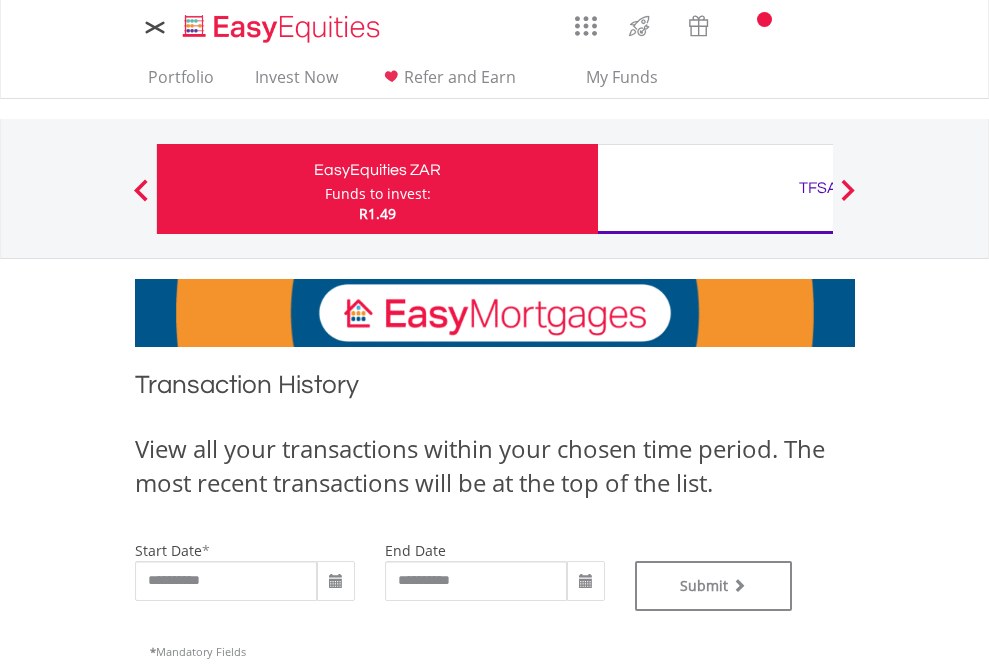 scroll, scrollTop: 0, scrollLeft: 0, axis: both 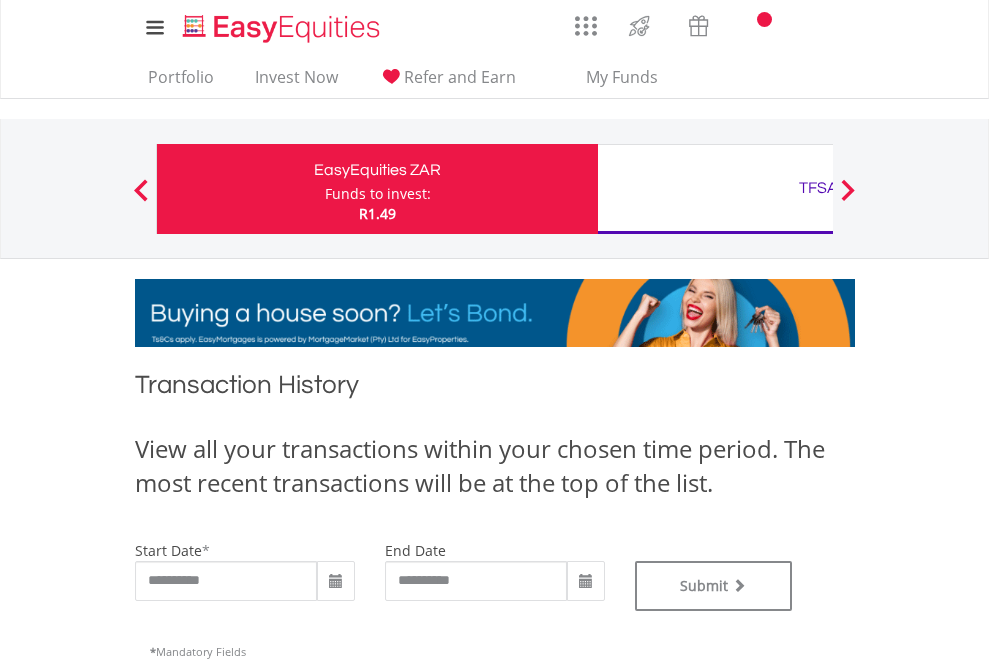 click on "TFSA" at bounding box center [818, 188] 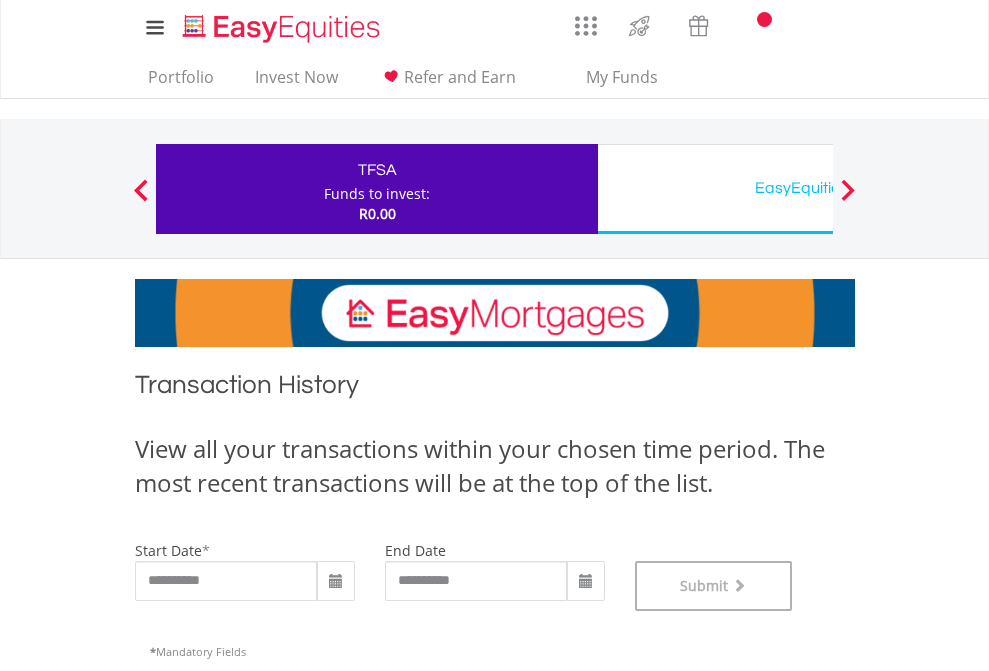 scroll, scrollTop: 811, scrollLeft: 0, axis: vertical 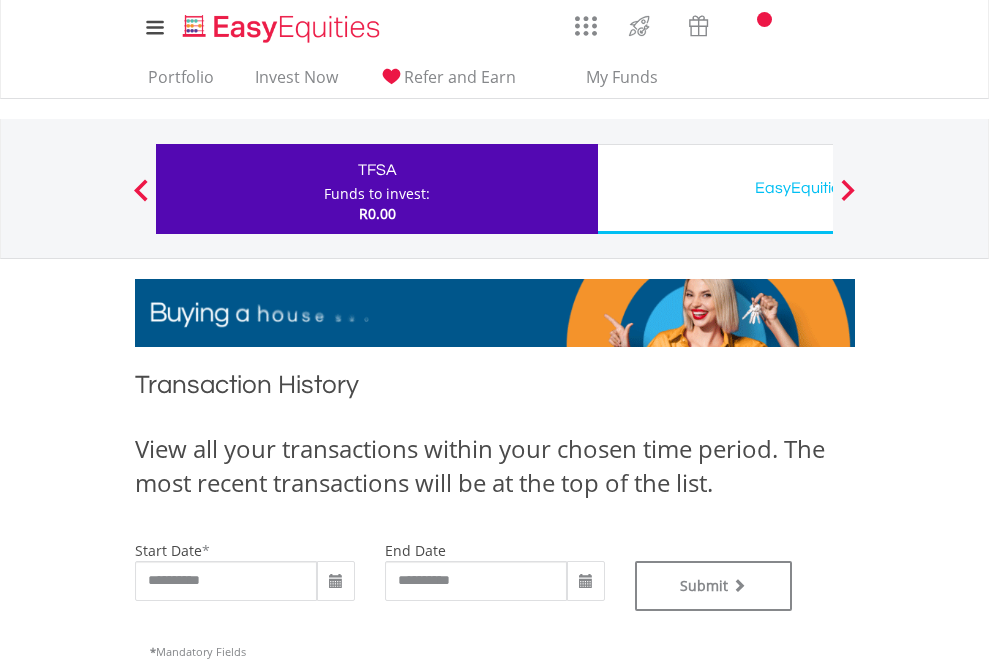 click on "EasyEquities USD" at bounding box center (818, 188) 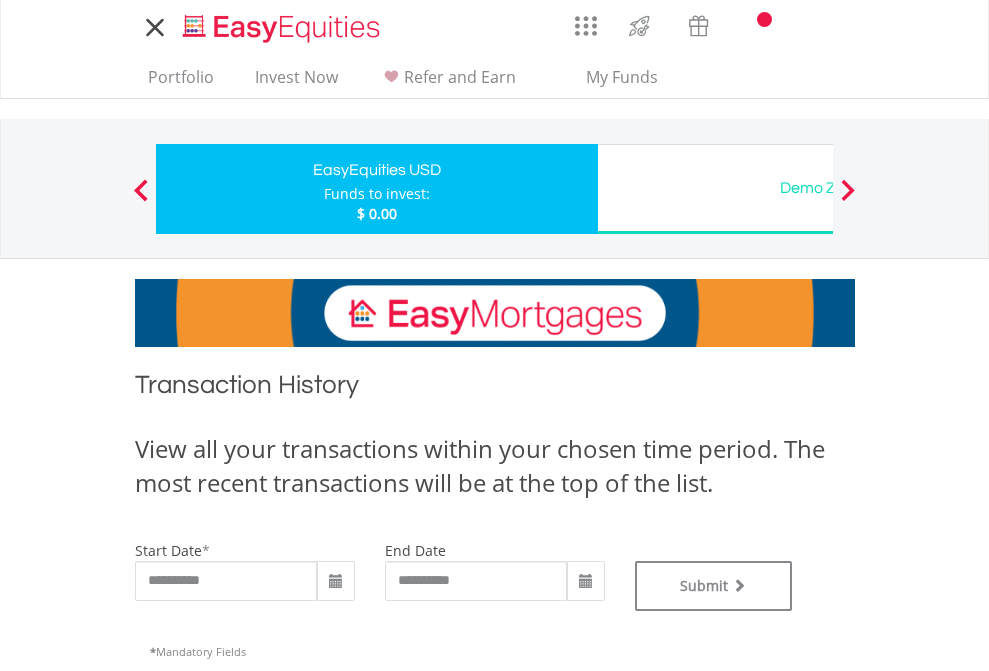 scroll, scrollTop: 0, scrollLeft: 0, axis: both 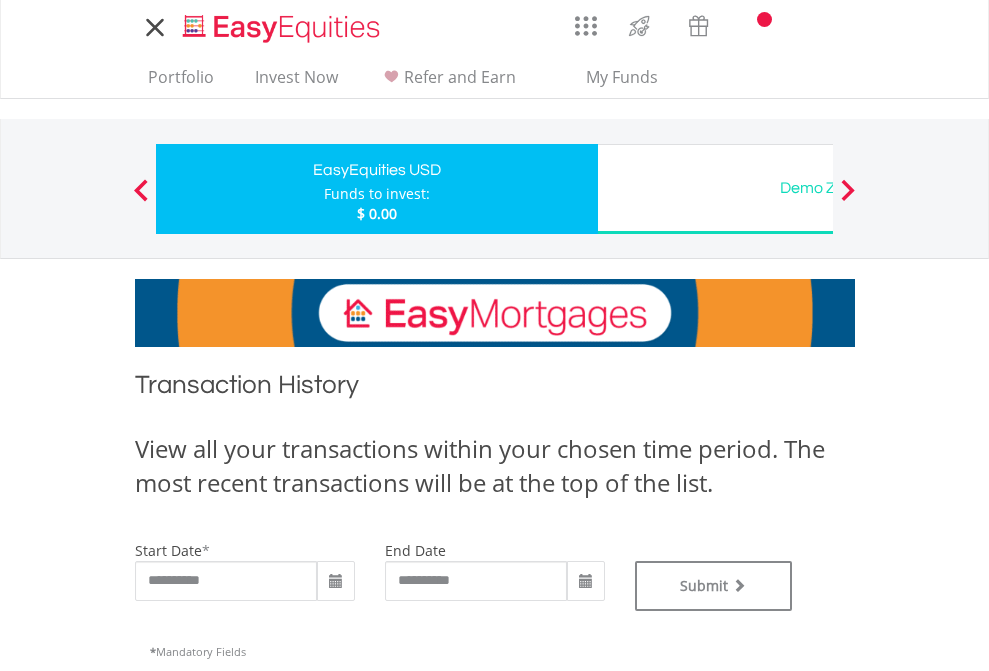 type on "**********" 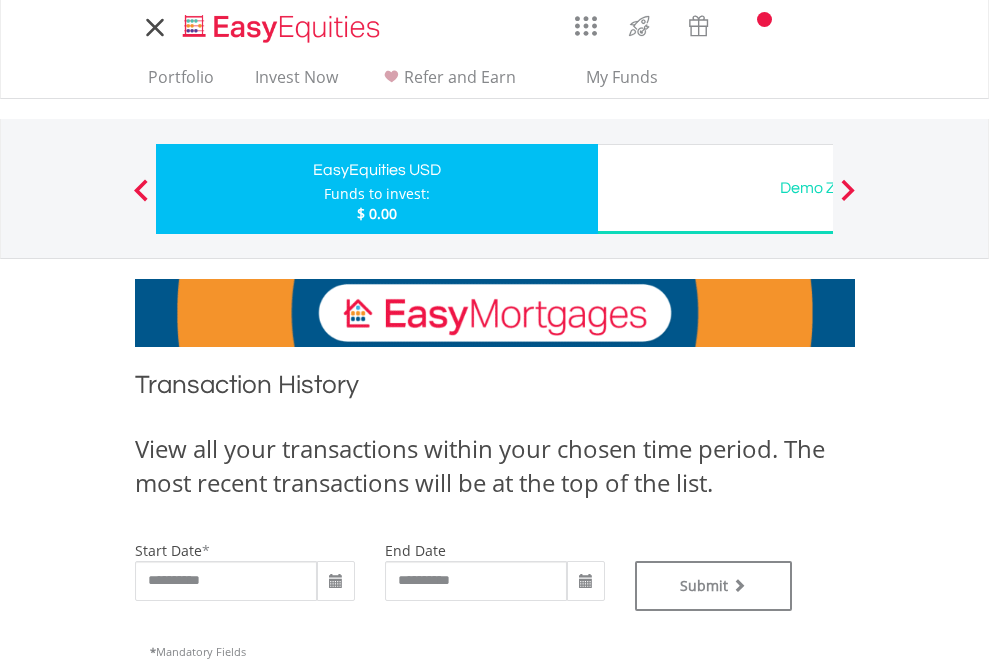 type on "**********" 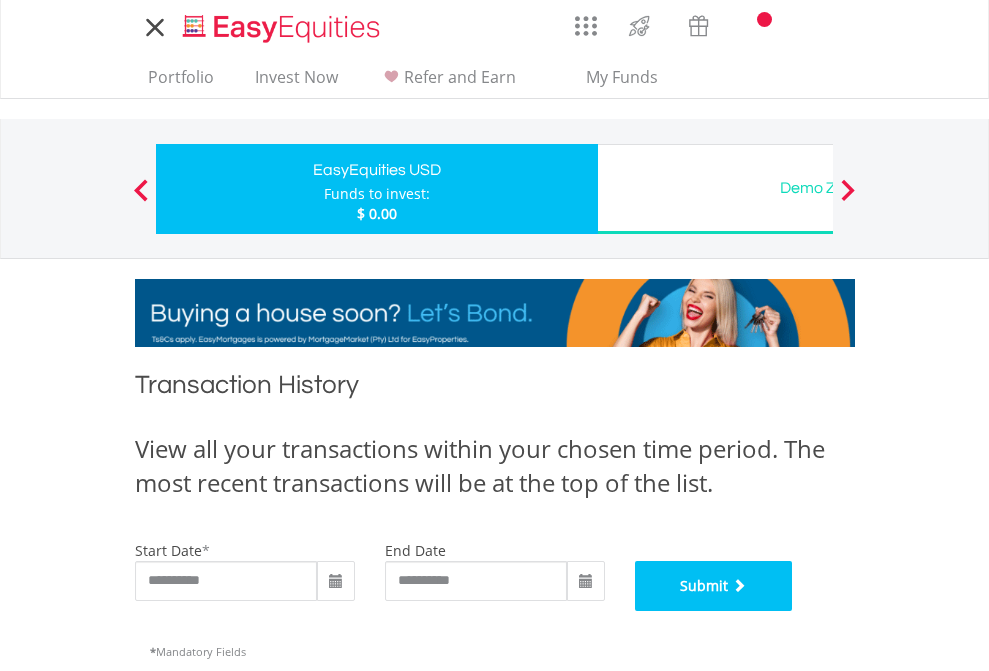 click on "Submit" at bounding box center [714, 586] 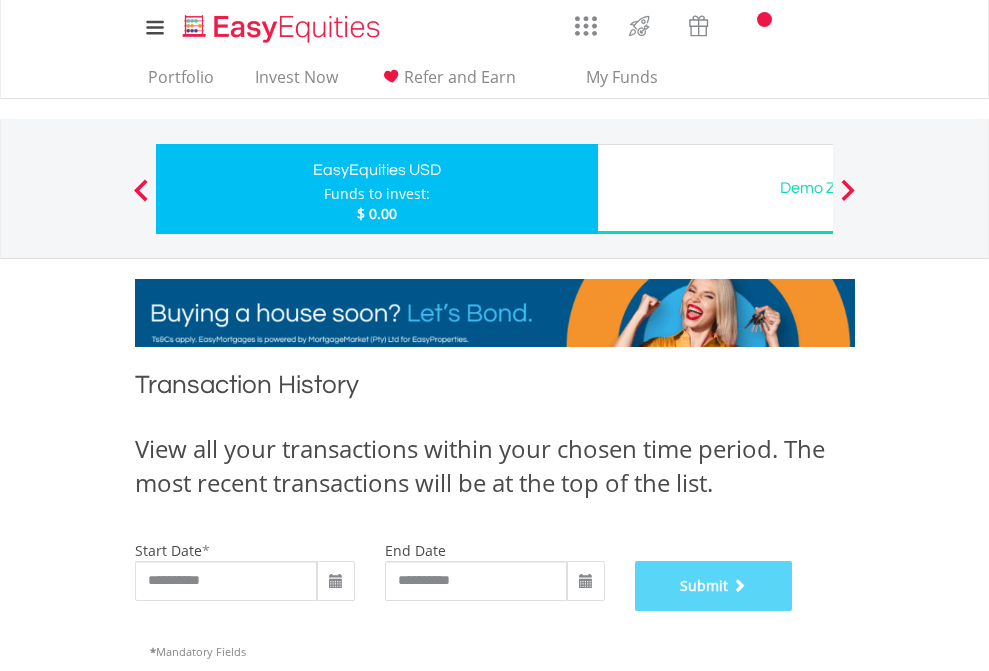 scroll, scrollTop: 811, scrollLeft: 0, axis: vertical 